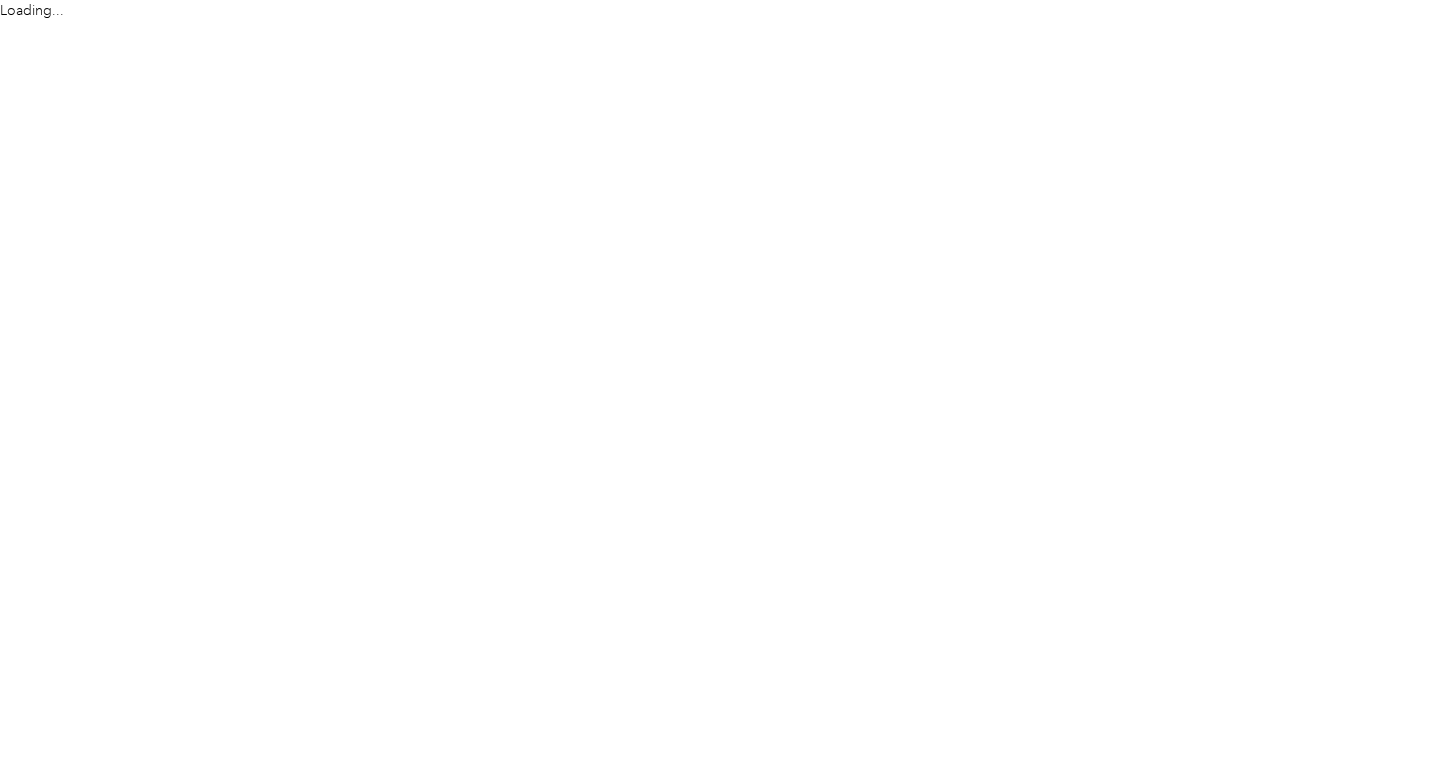 scroll, scrollTop: 0, scrollLeft: 0, axis: both 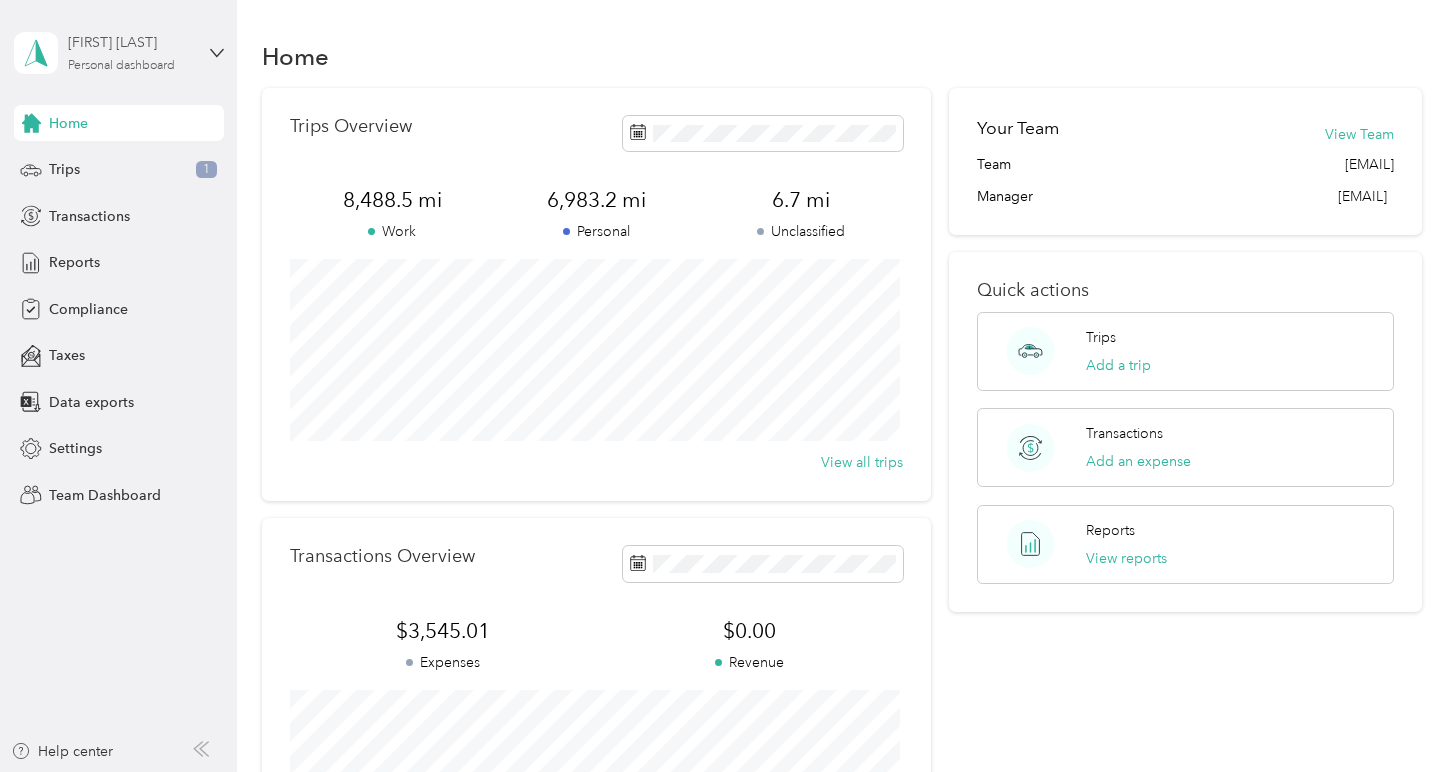 click on "[FIRST] [LAST] Personal dashboard" at bounding box center (130, 52) 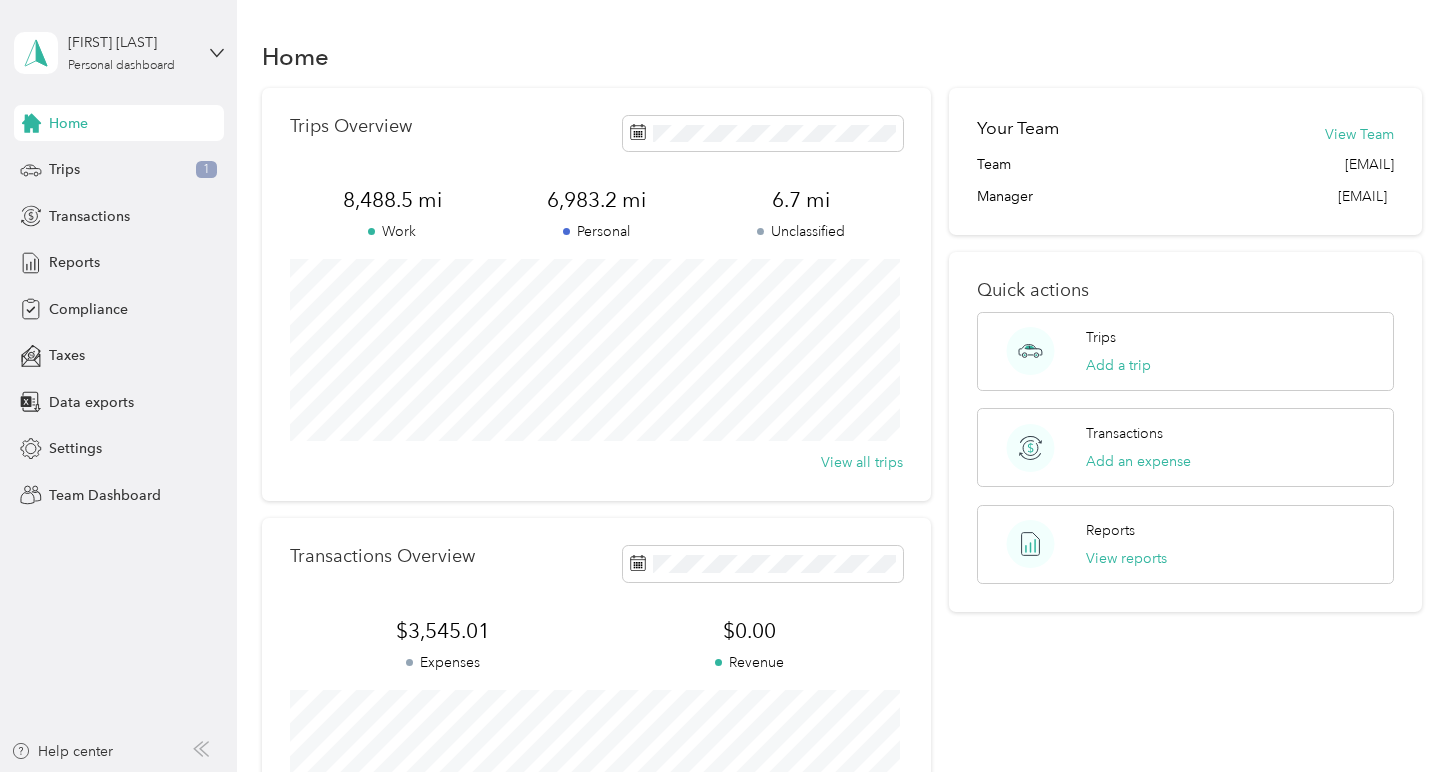 click on "Team dashboard" at bounding box center (84, 163) 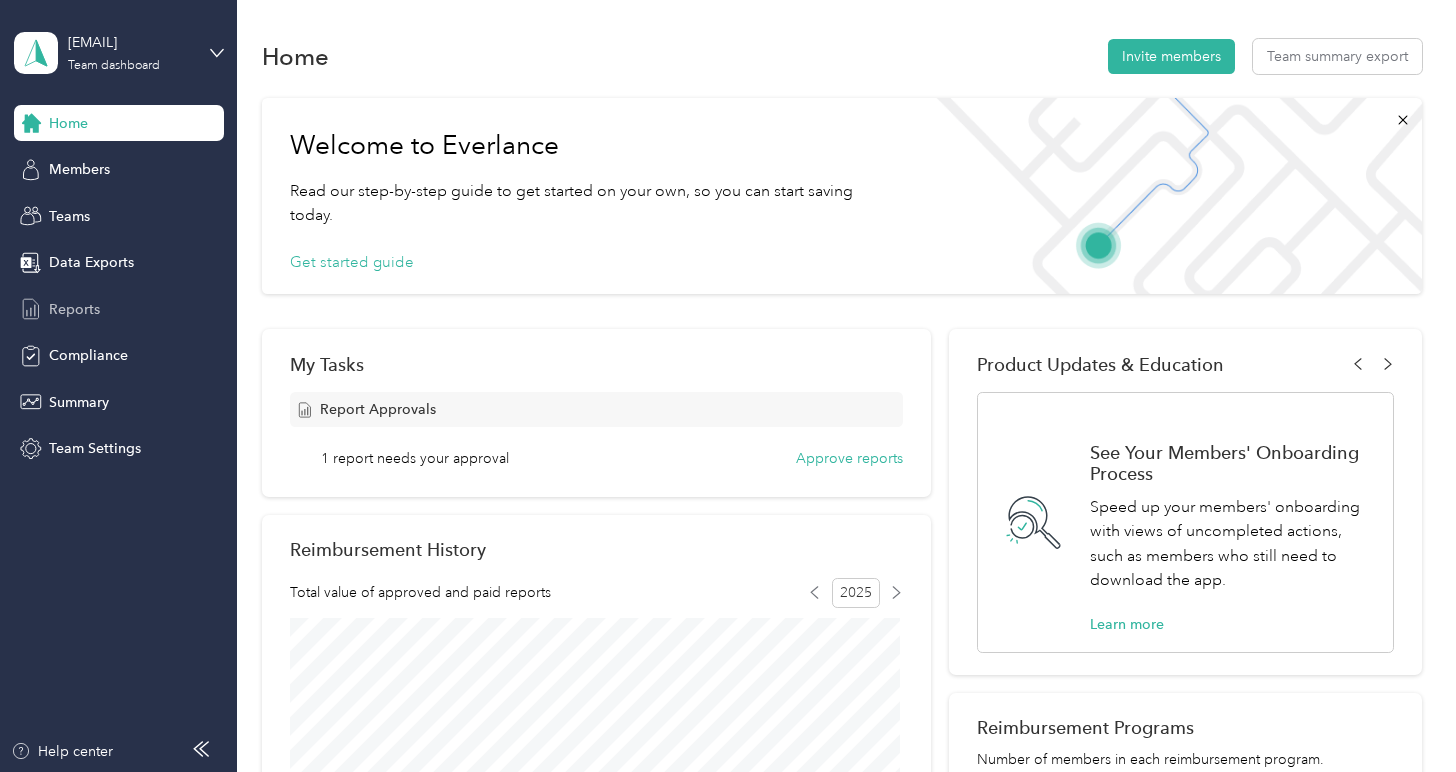 click on "Reports" at bounding box center (74, 309) 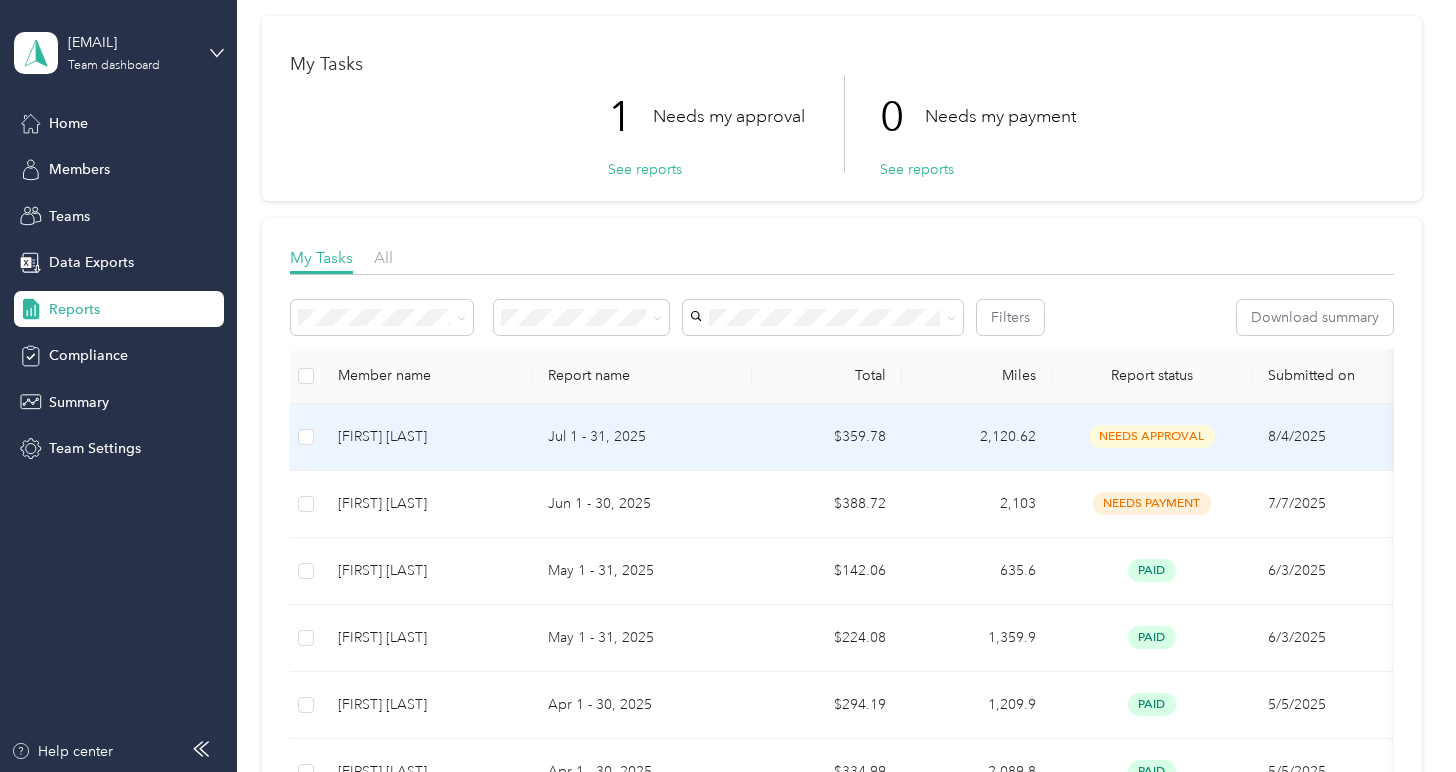 scroll, scrollTop: 100, scrollLeft: 0, axis: vertical 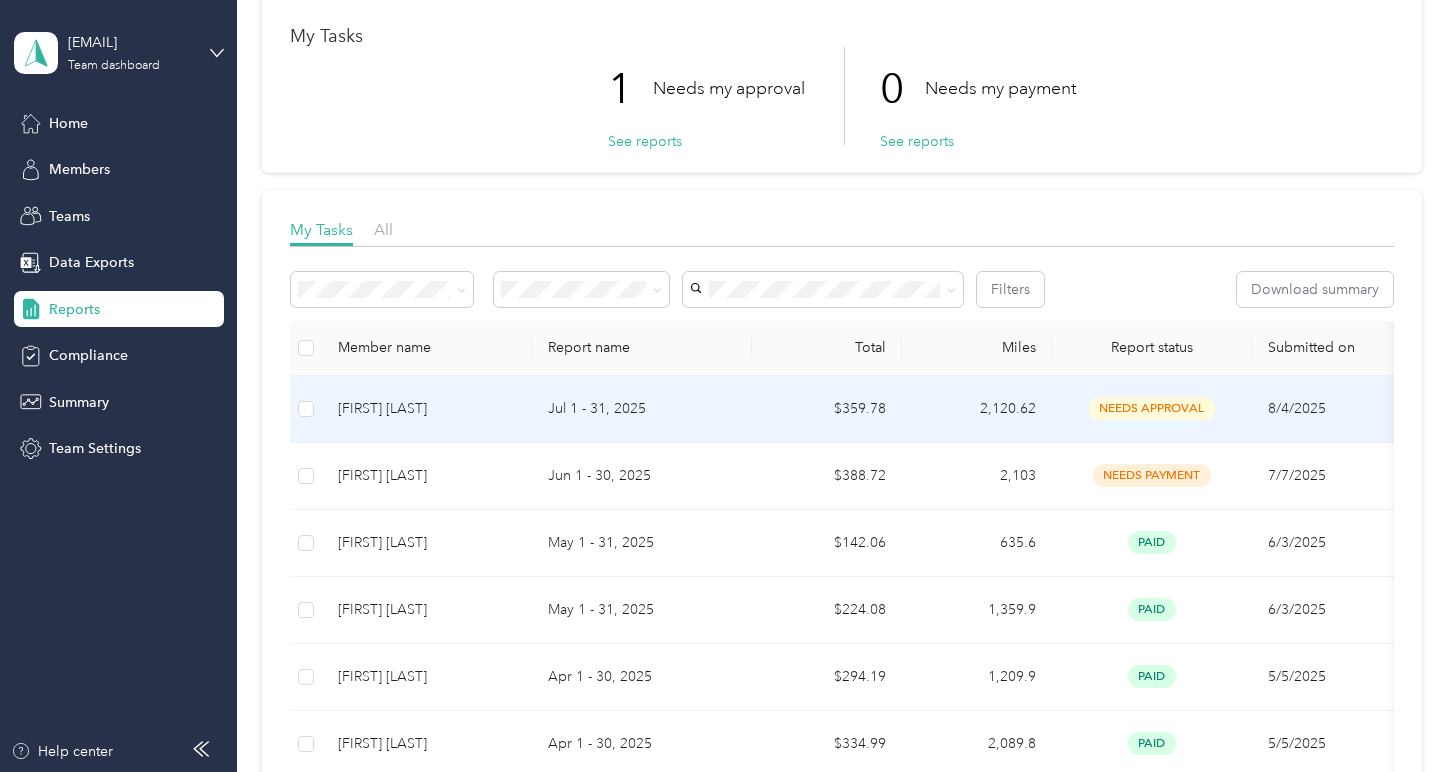 click on "Jul 1 - 31, 2025" at bounding box center (642, 409) 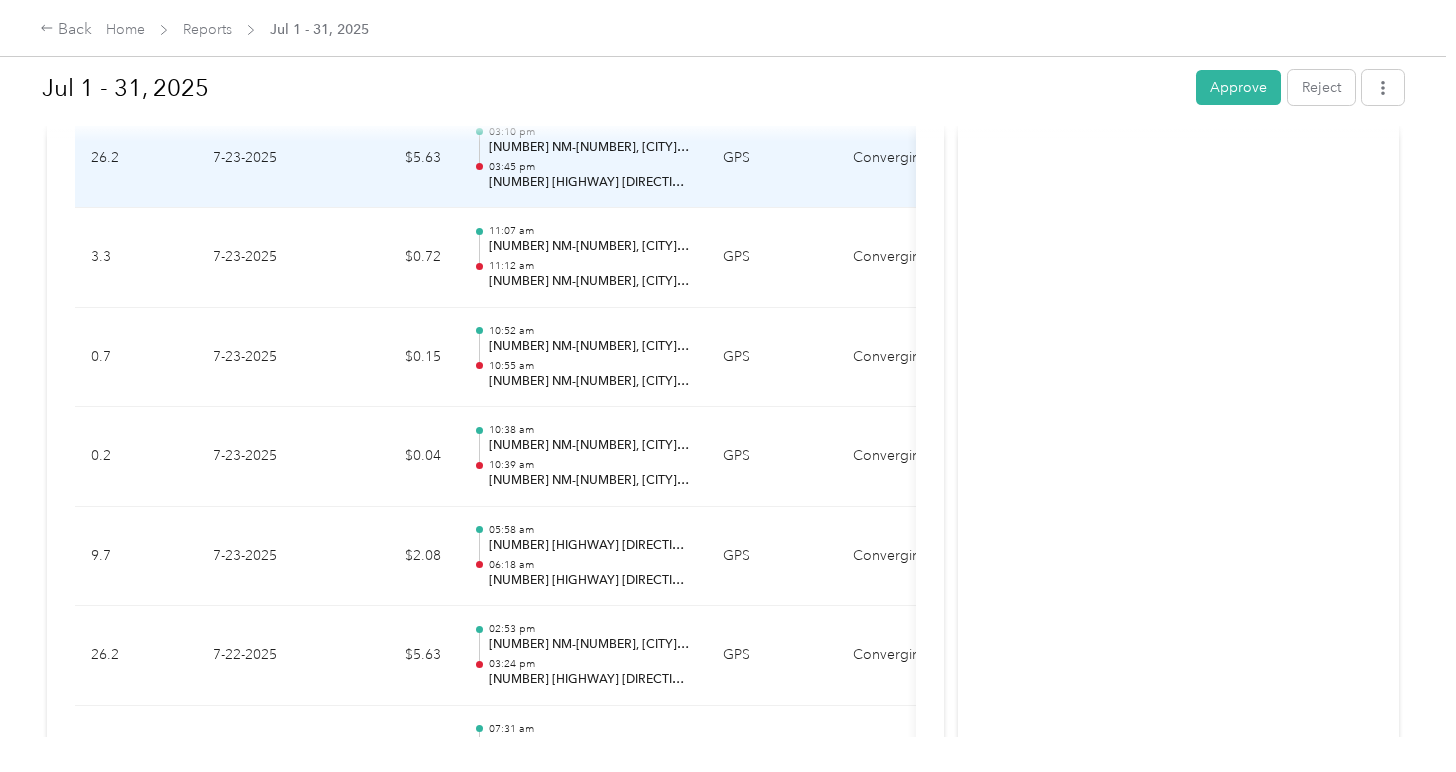 scroll, scrollTop: 2200, scrollLeft: 0, axis: vertical 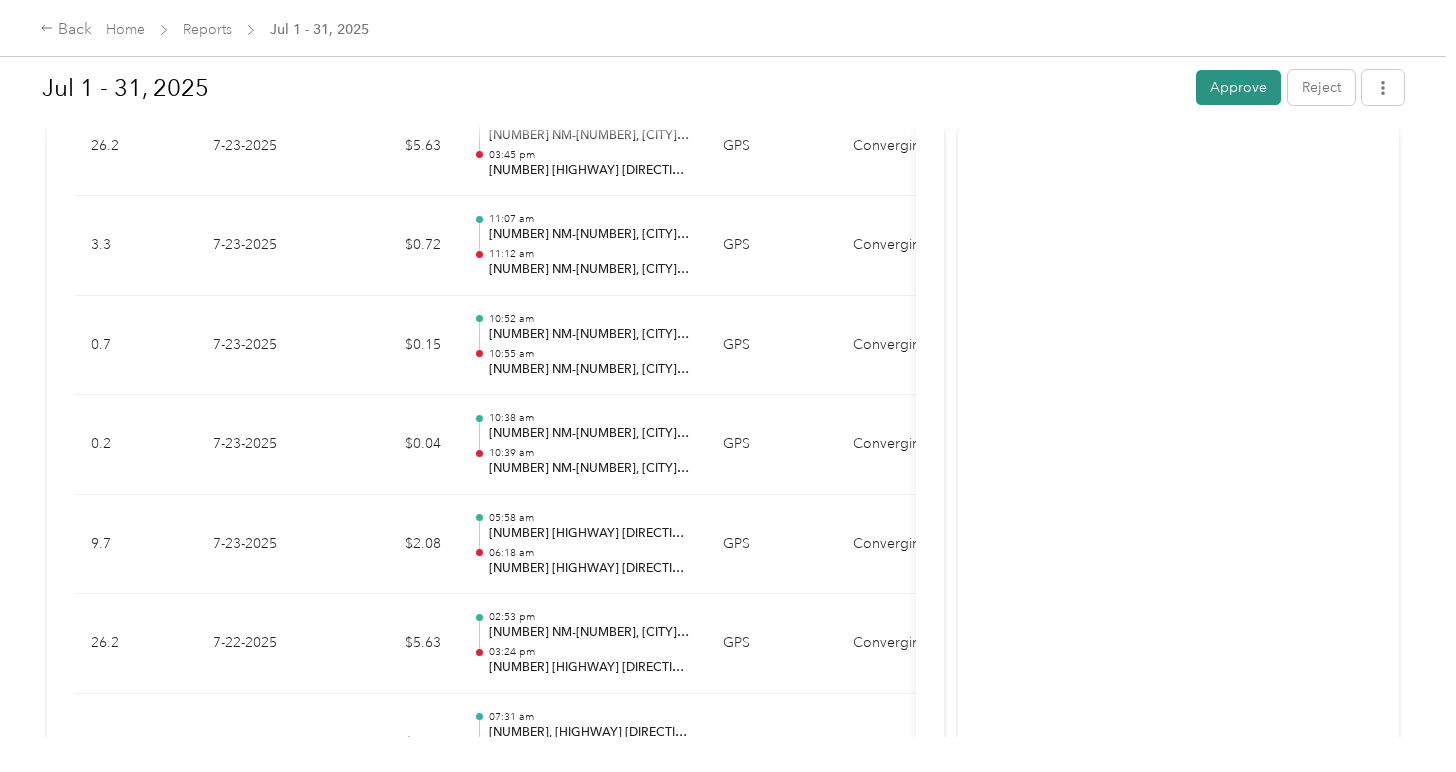 click on "Approve" at bounding box center (1238, 87) 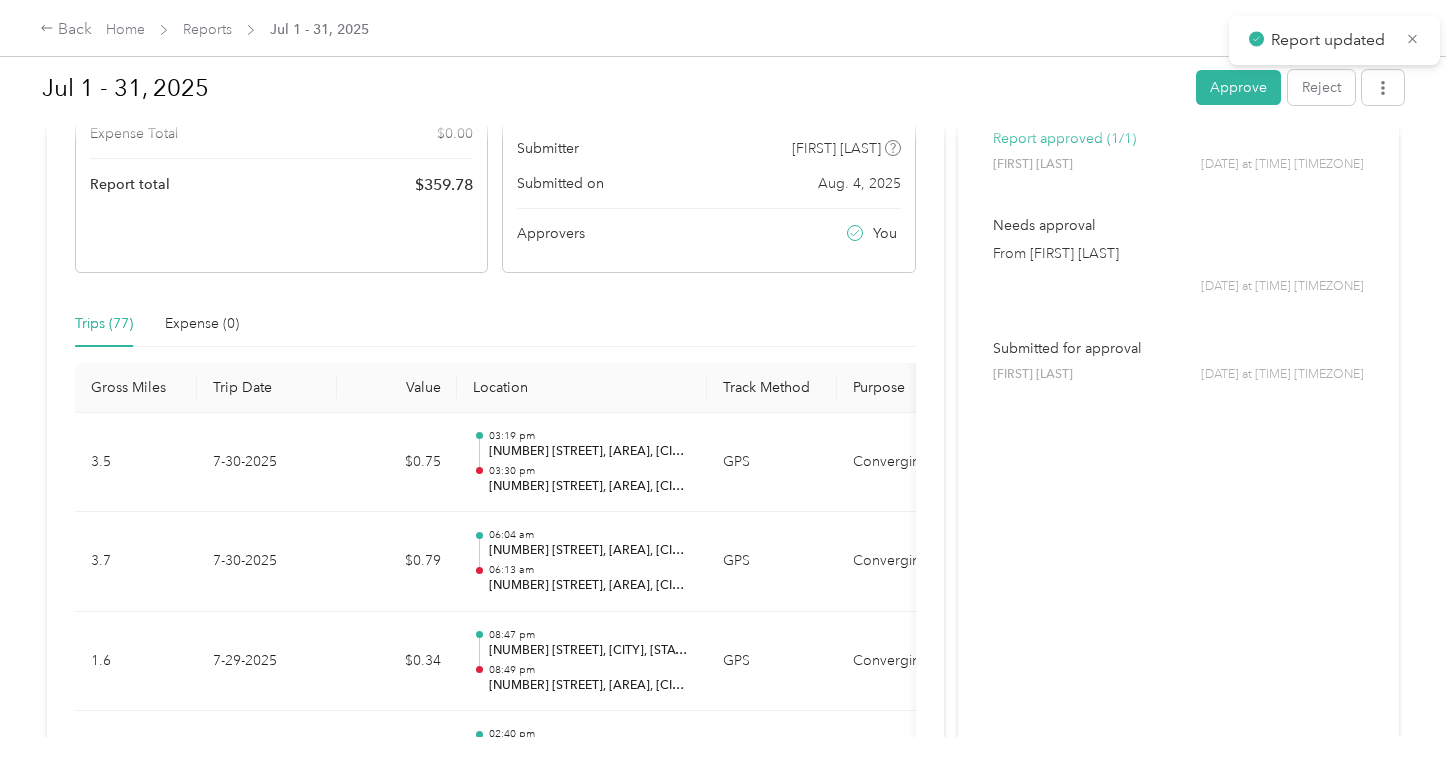 scroll, scrollTop: 0, scrollLeft: 0, axis: both 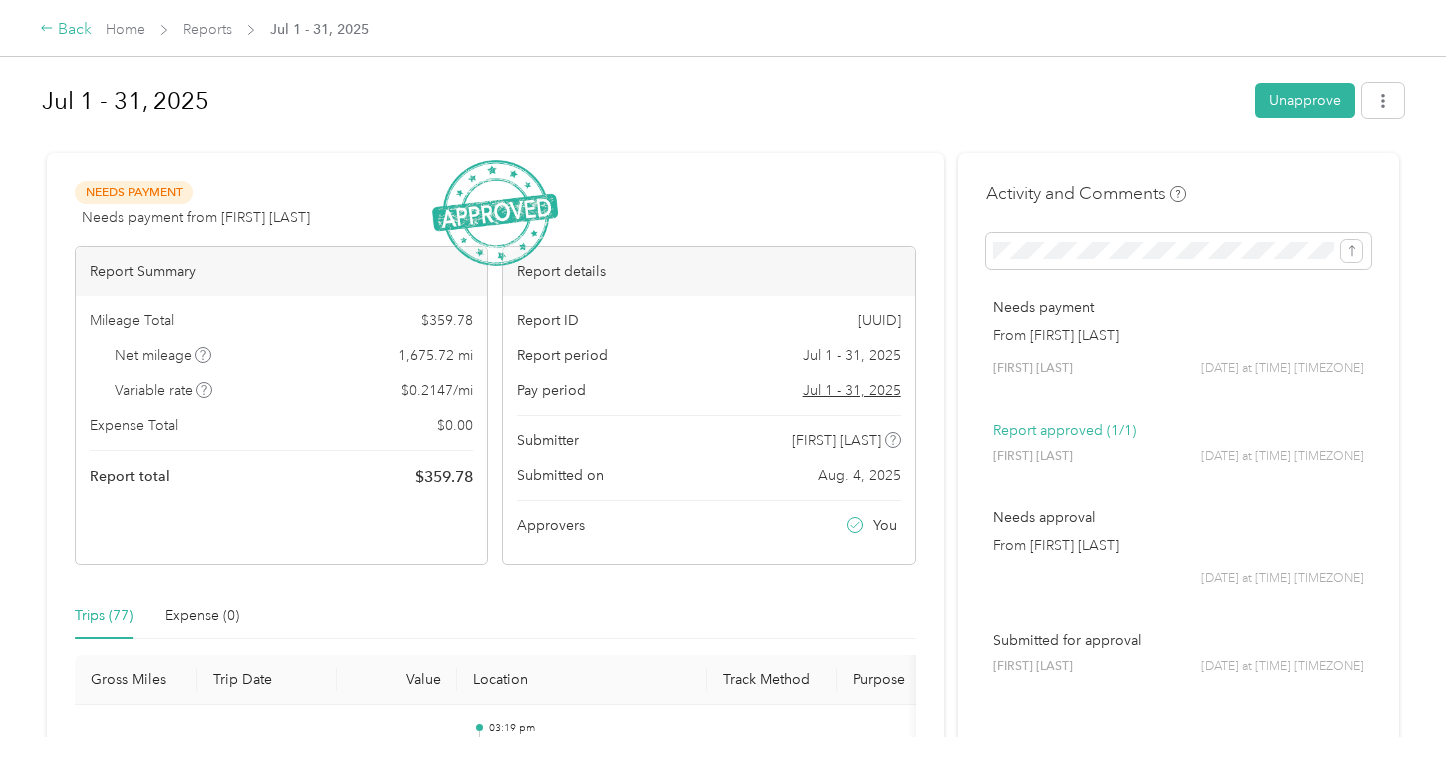 click 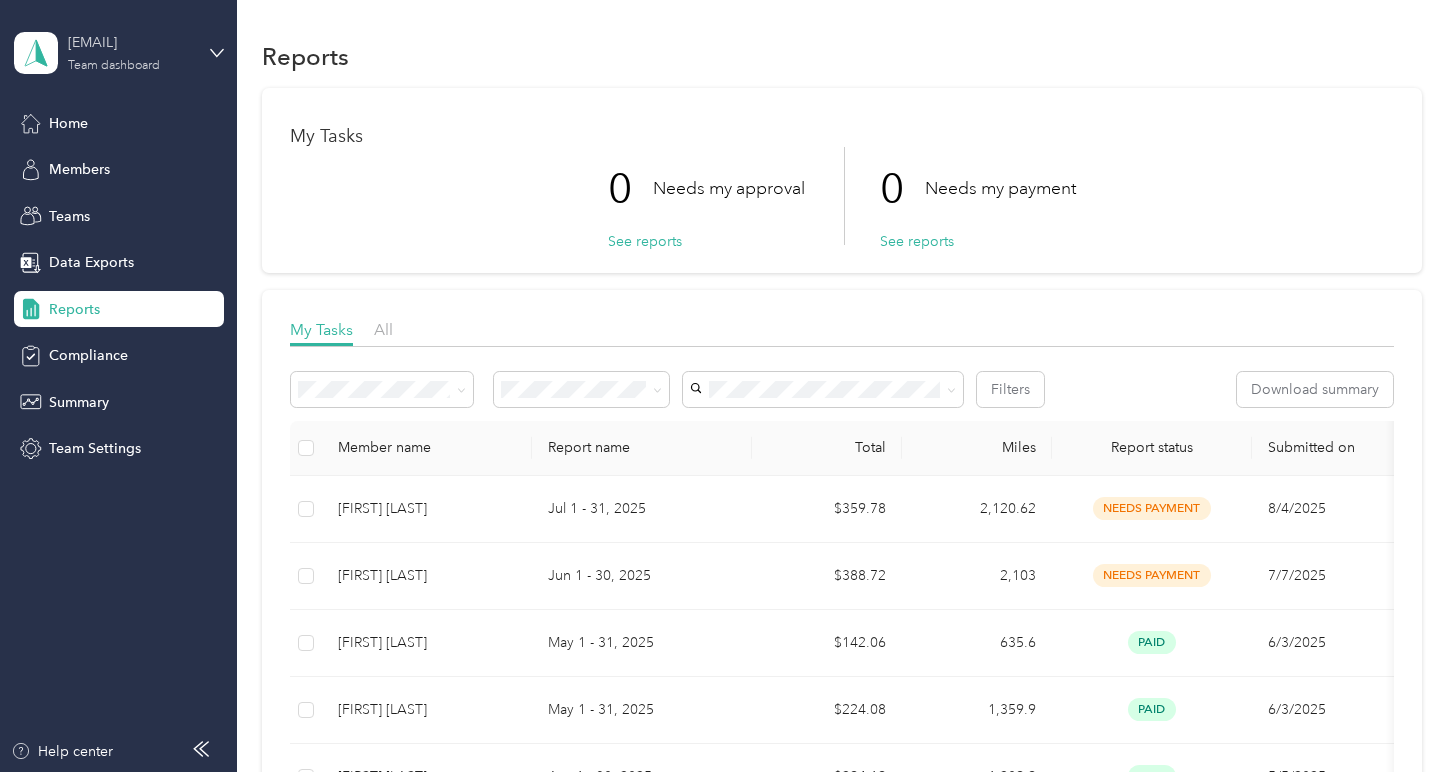 click on "Team dashboard" at bounding box center [114, 66] 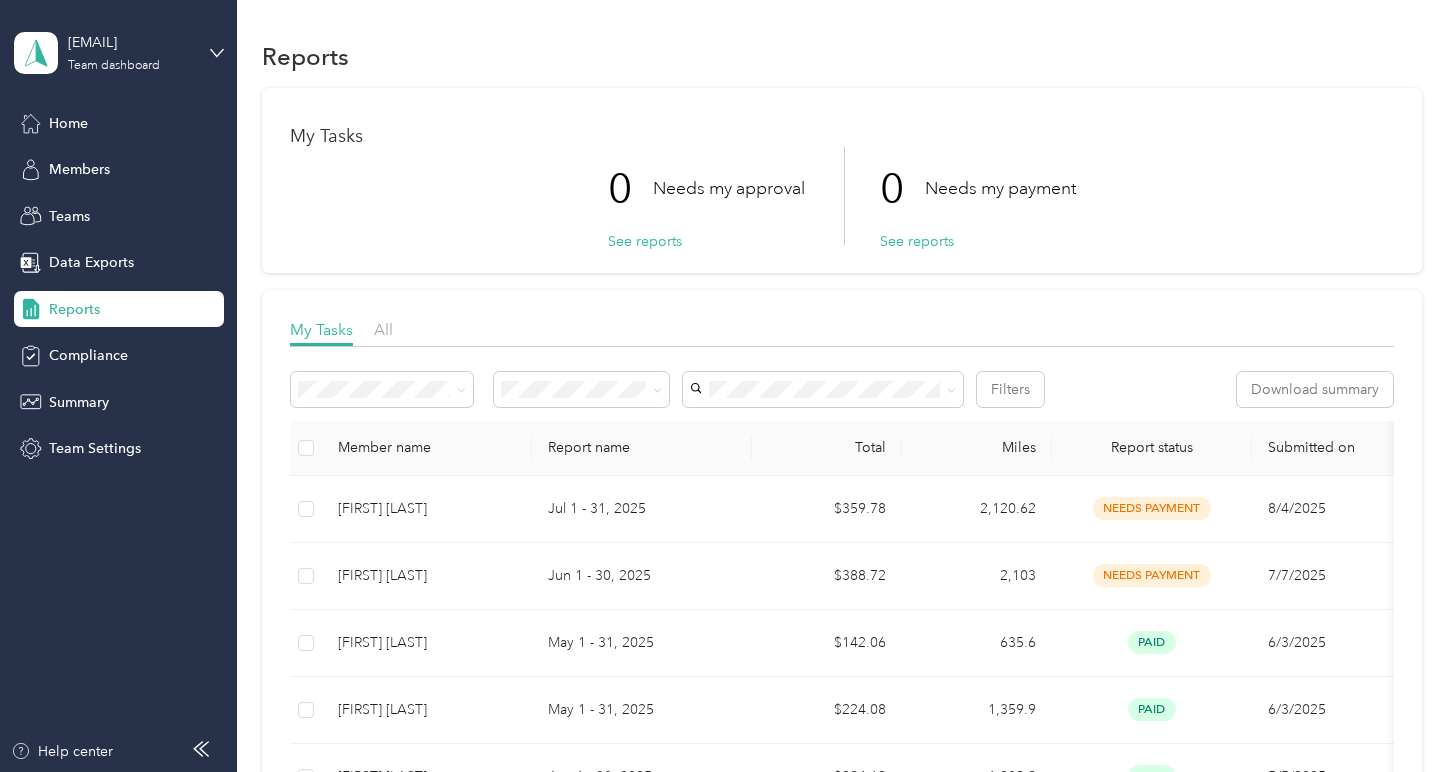 click on "Personal dashboard" at bounding box center (166, 209) 